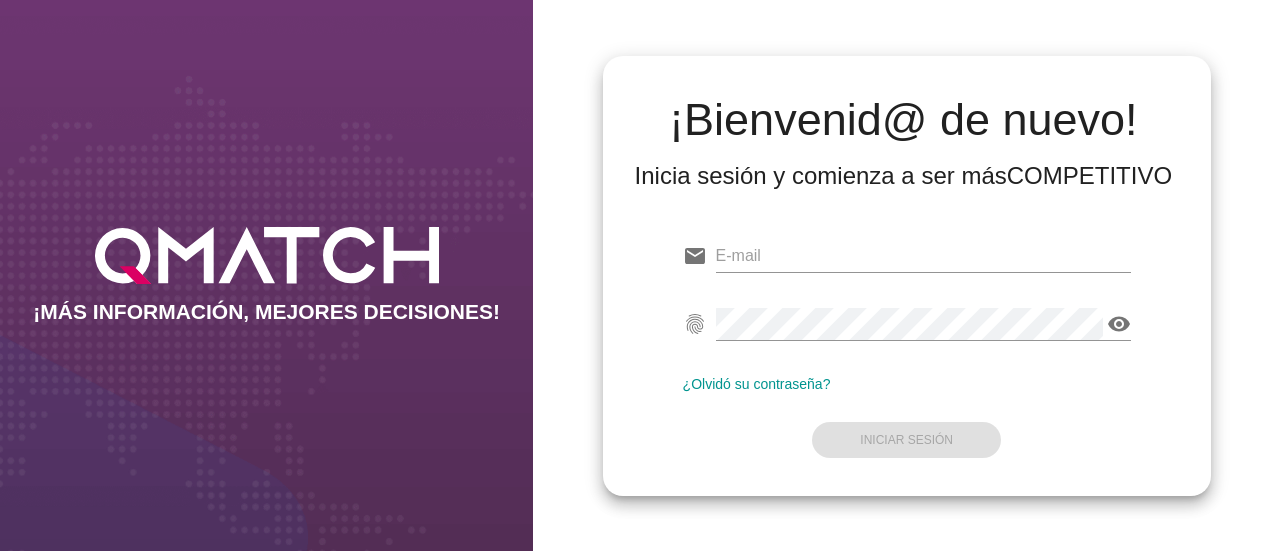 scroll, scrollTop: 0, scrollLeft: 0, axis: both 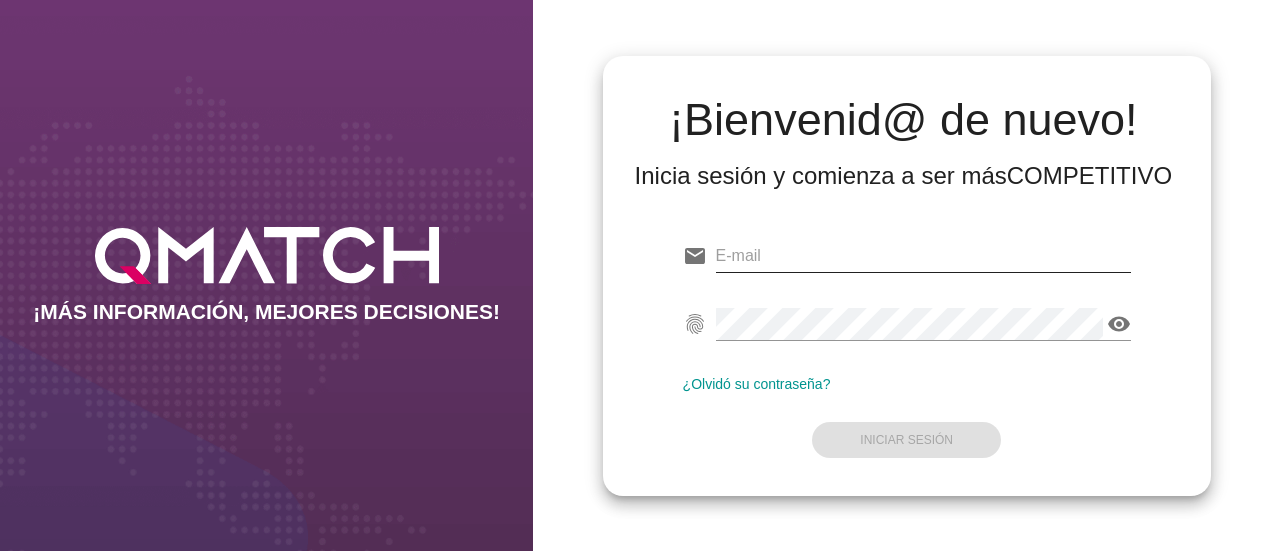 type on "[EMAIL_ADDRESS][PERSON_NAME][DOMAIN_NAME]" 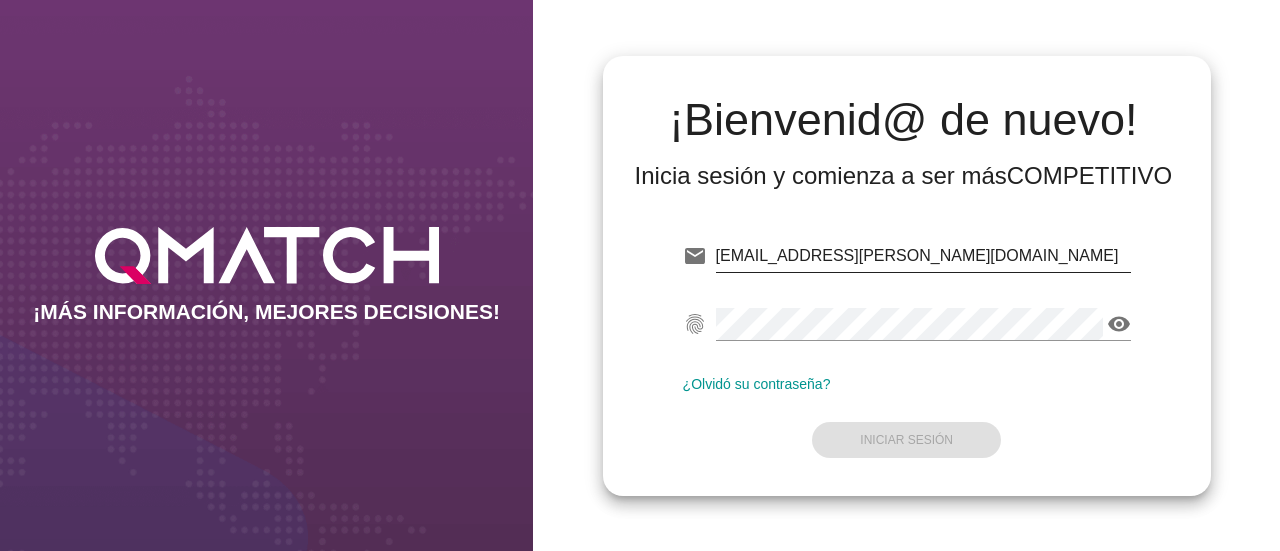 click on "[EMAIL_ADDRESS][PERSON_NAME][DOMAIN_NAME]" at bounding box center (923, 256) 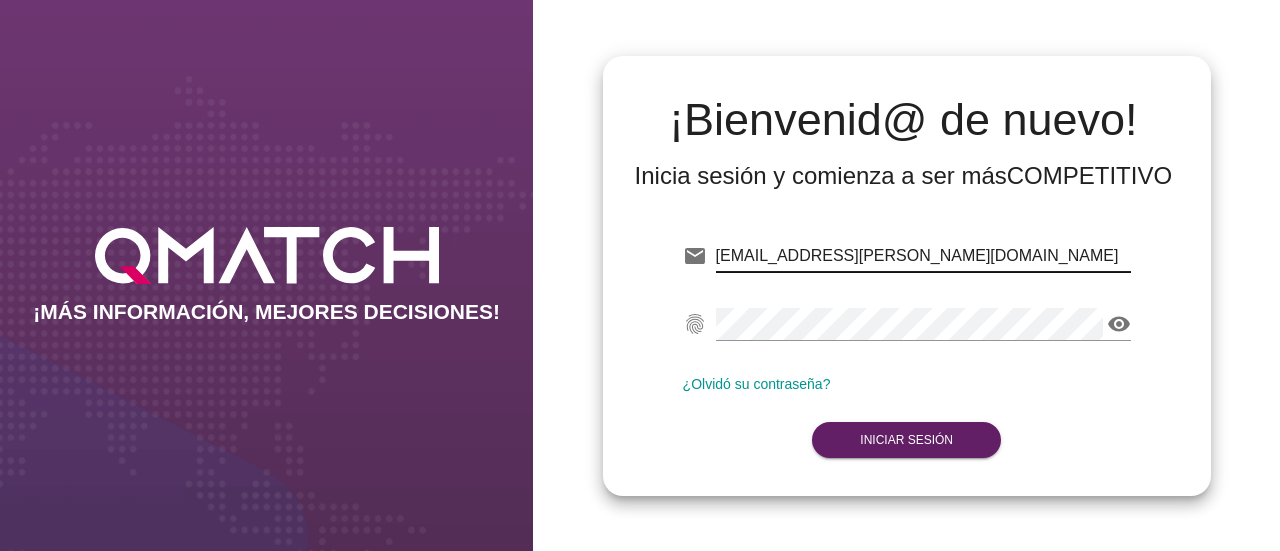 click on "Iniciar Sesión" at bounding box center (906, 440) 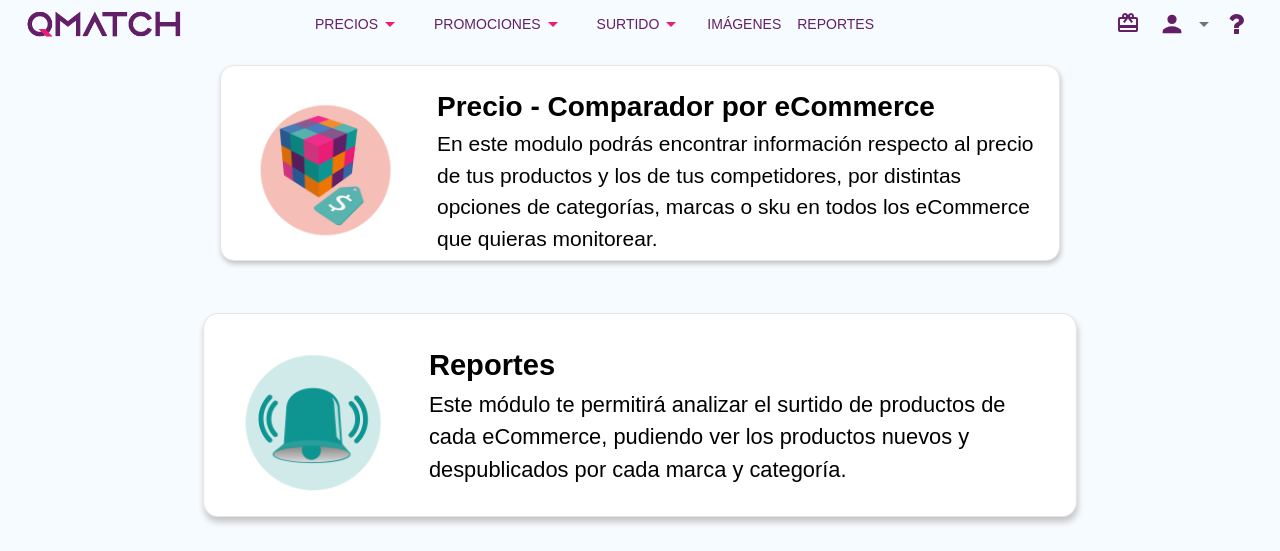 scroll, scrollTop: 1000, scrollLeft: 0, axis: vertical 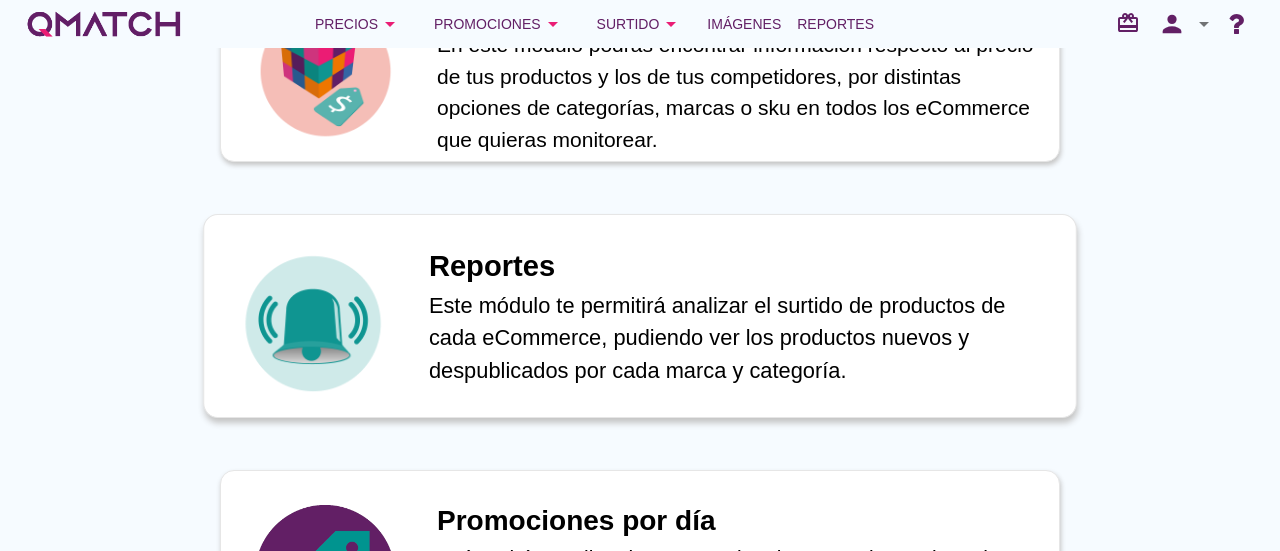 click at bounding box center [312, 316] 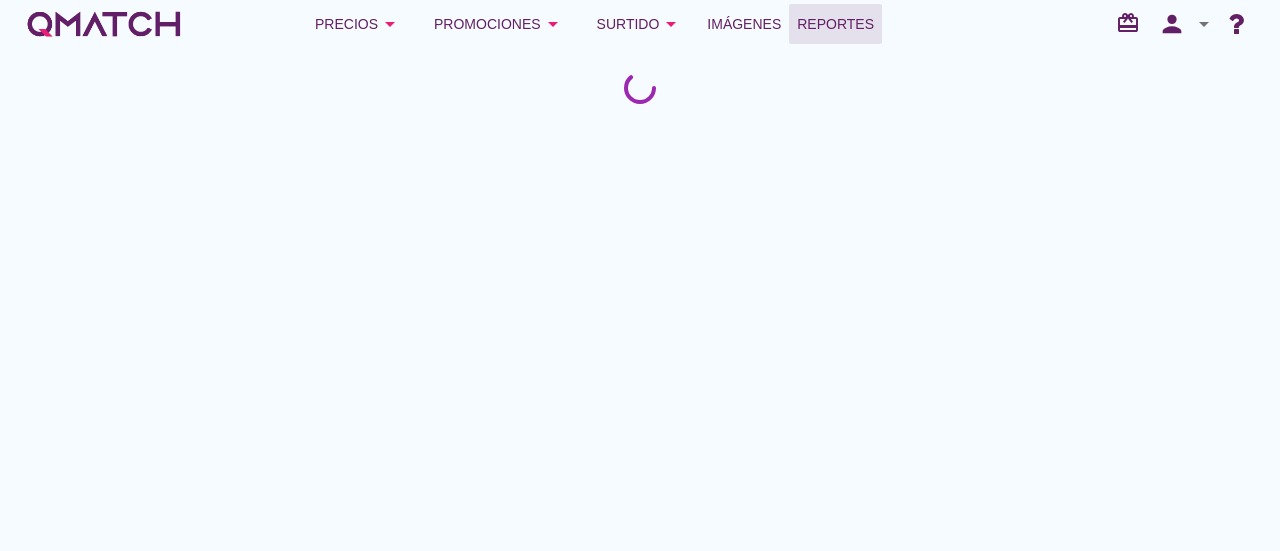 scroll, scrollTop: 0, scrollLeft: 0, axis: both 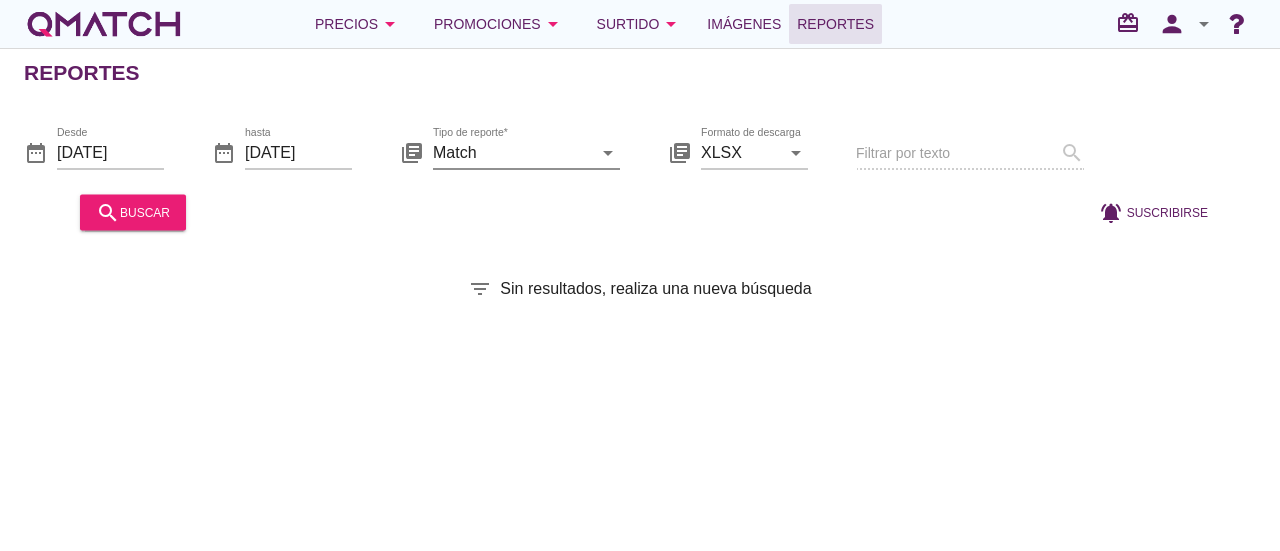 click on "Match" at bounding box center [512, 152] 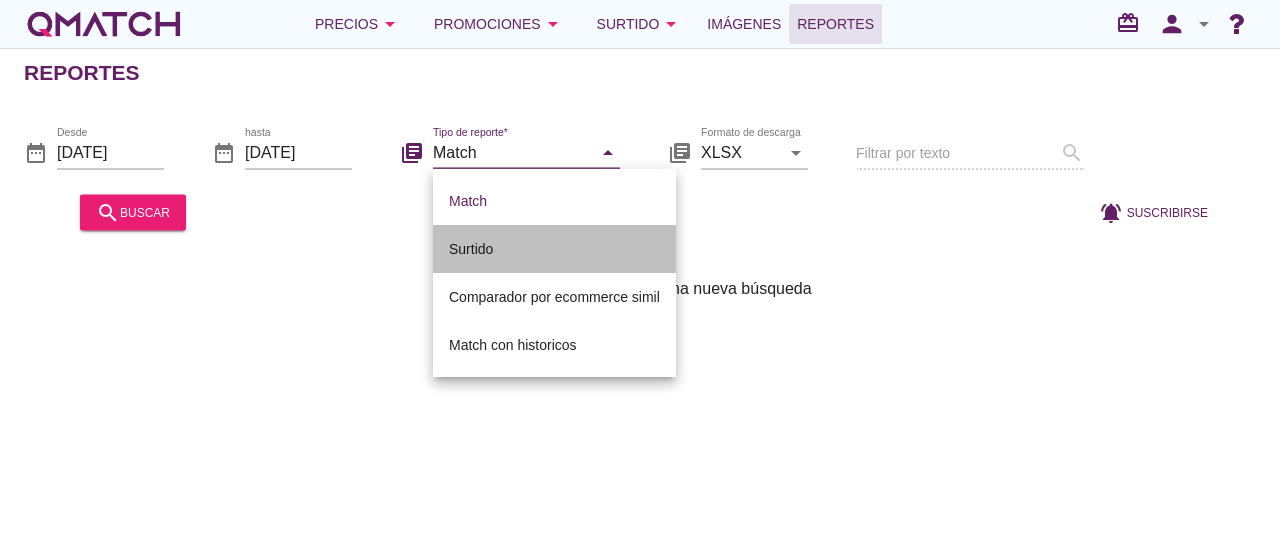 click on "Surtido" at bounding box center (554, 249) 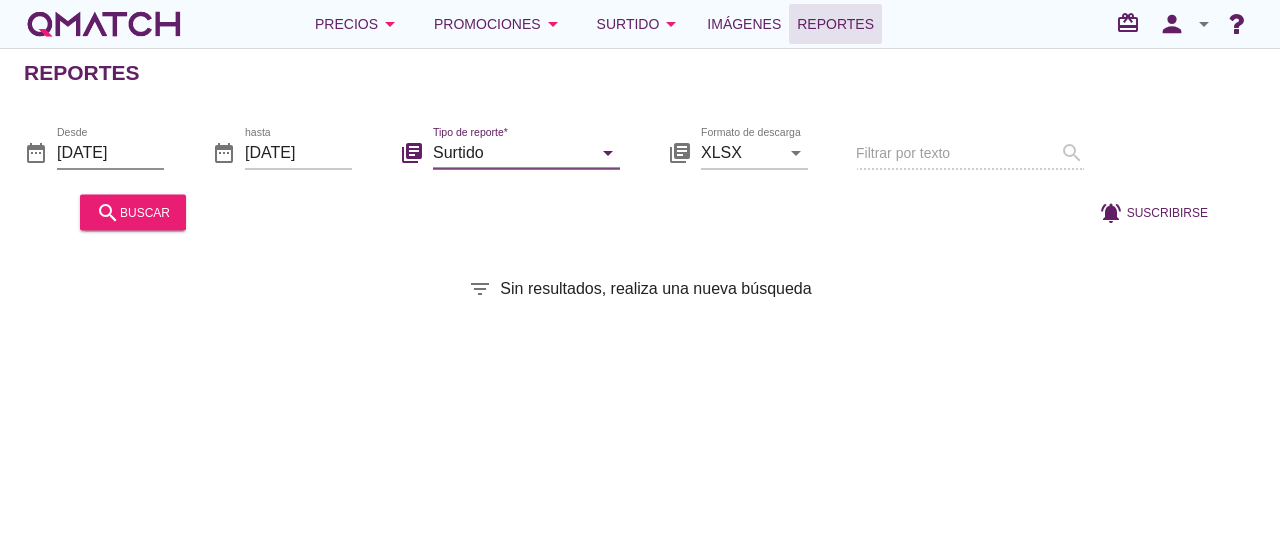 click on "[DATE]" at bounding box center [110, 152] 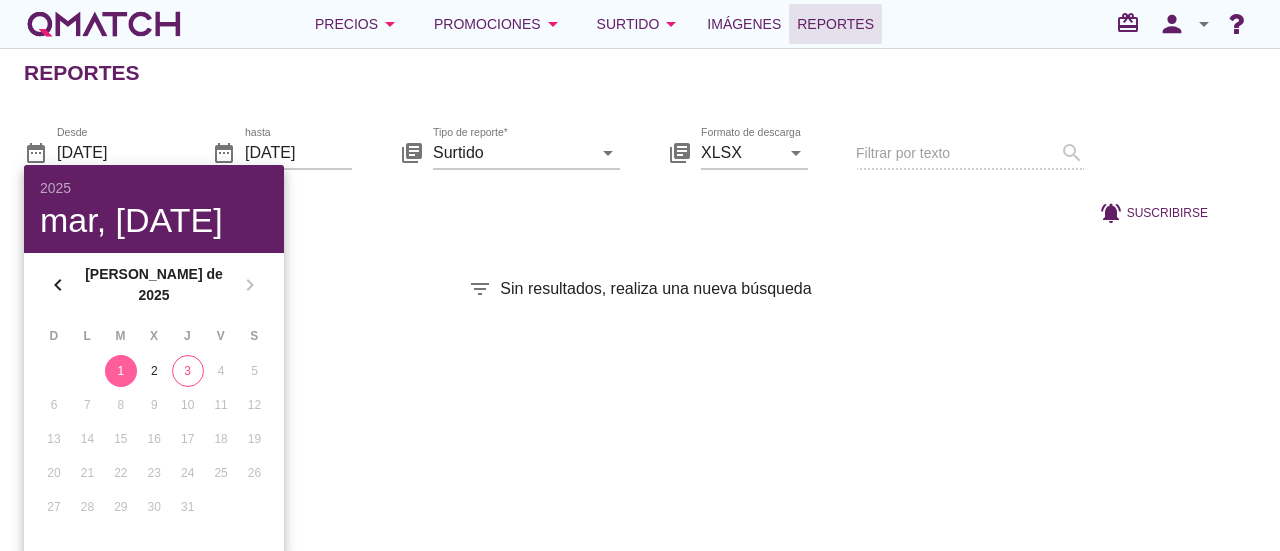 click on "3" at bounding box center [188, 371] 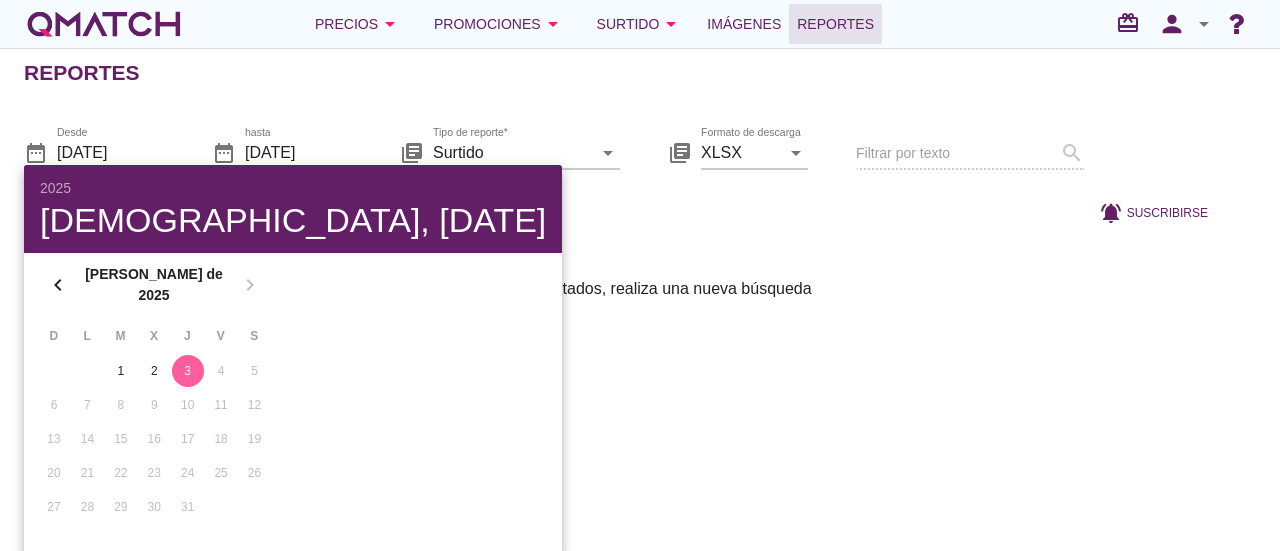 click on "Filtrar por texto search" at bounding box center (970, 154) 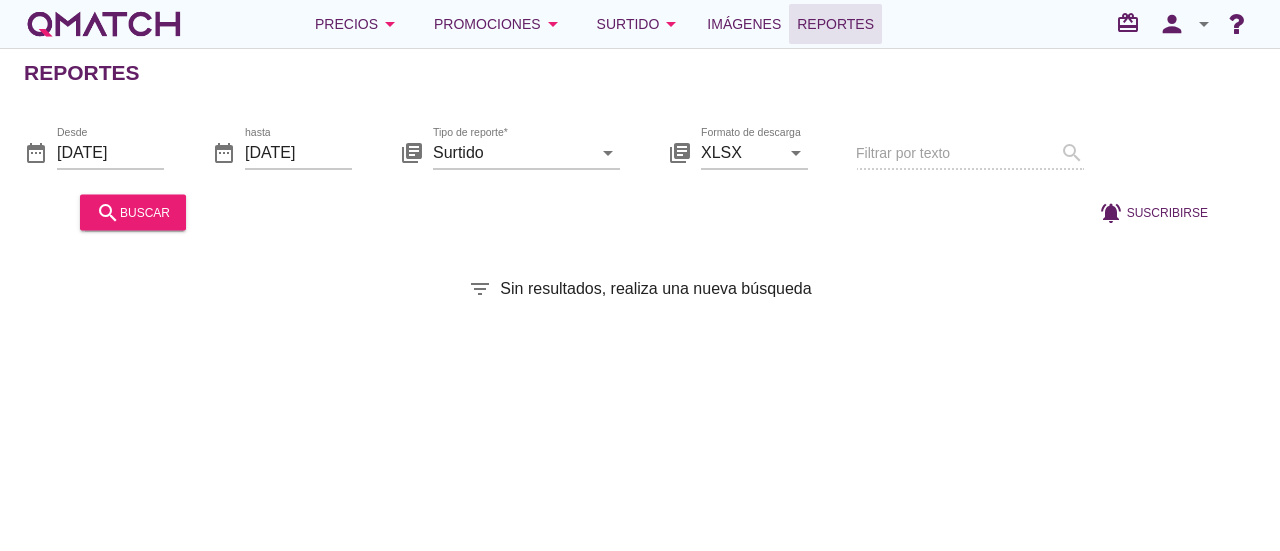 click on "search
buscar" at bounding box center [133, 212] 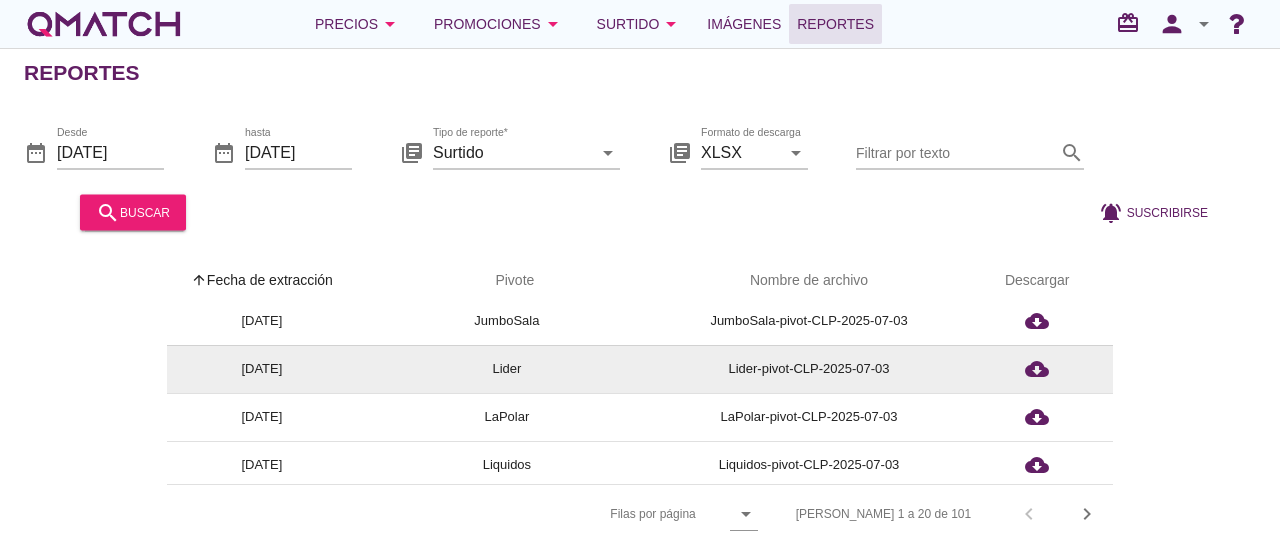 scroll, scrollTop: 400, scrollLeft: 0, axis: vertical 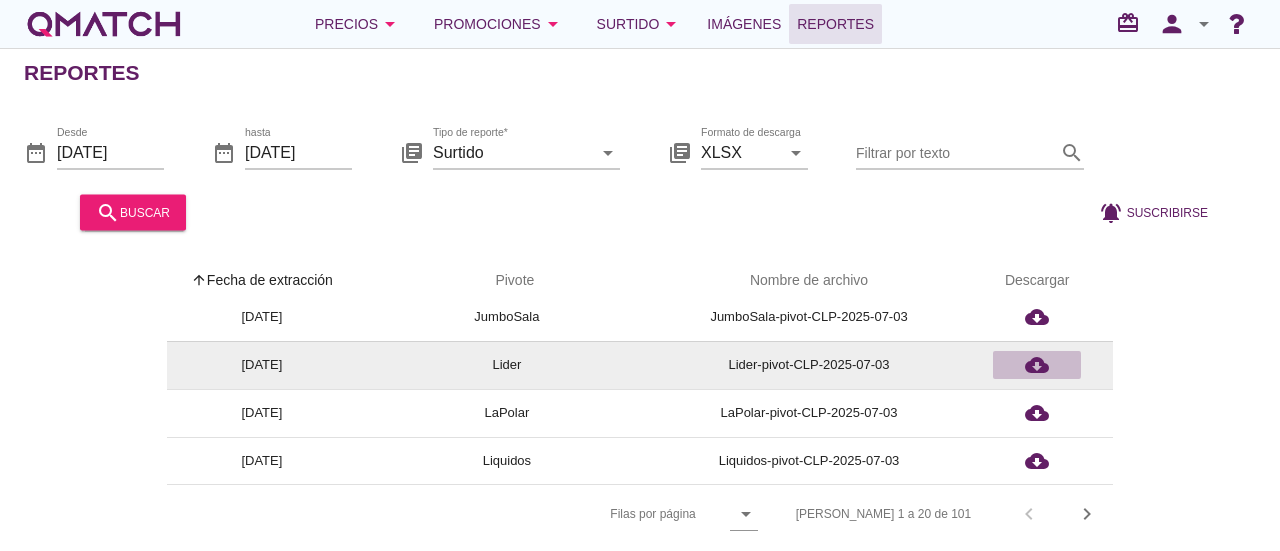 click on "cloud_download" at bounding box center (1037, 365) 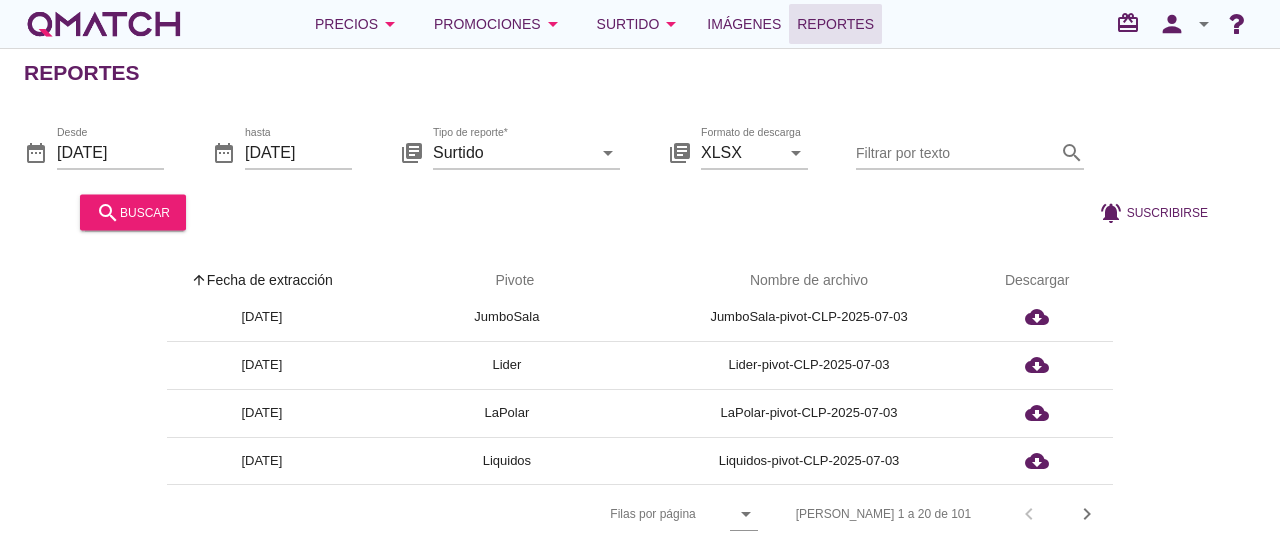 scroll, scrollTop: 6, scrollLeft: 0, axis: vertical 